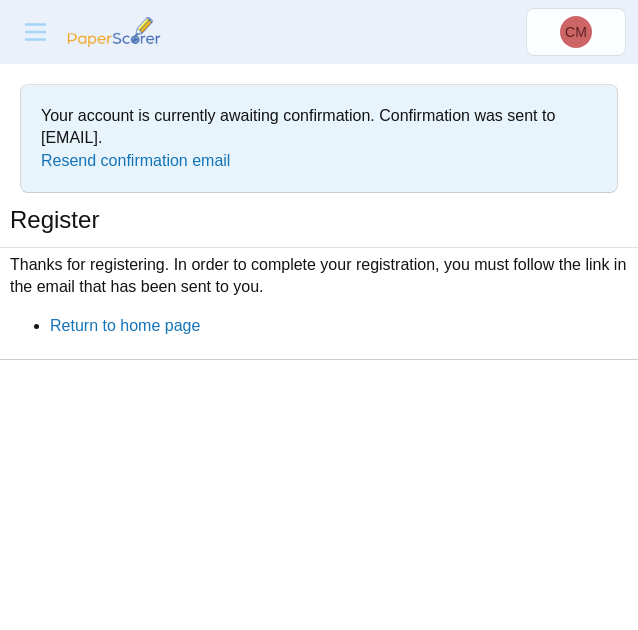scroll, scrollTop: 0, scrollLeft: 0, axis: both 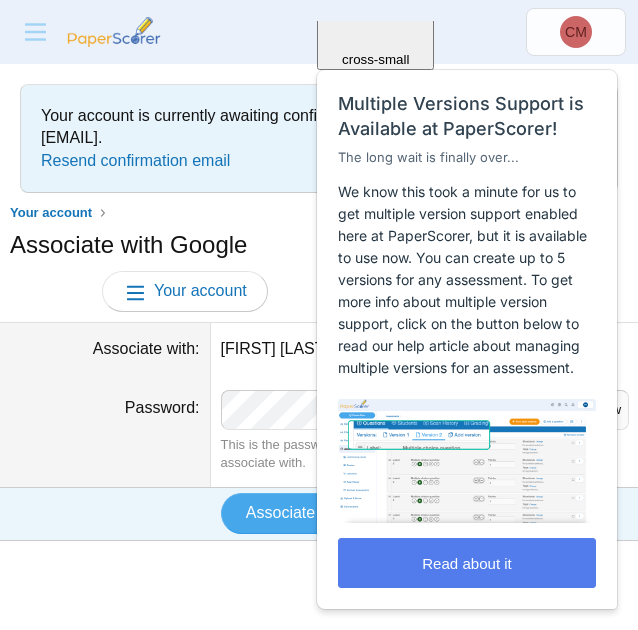 click on "Password" at bounding box center (105, 431) 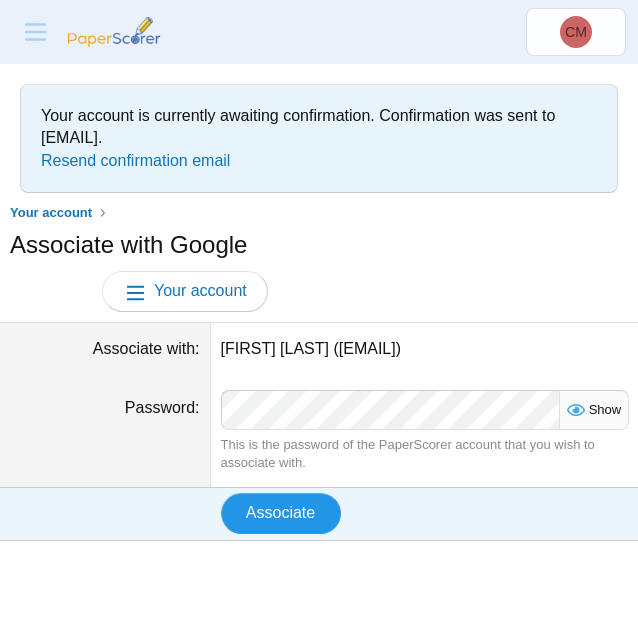 click on "Associate" at bounding box center (280, 512) 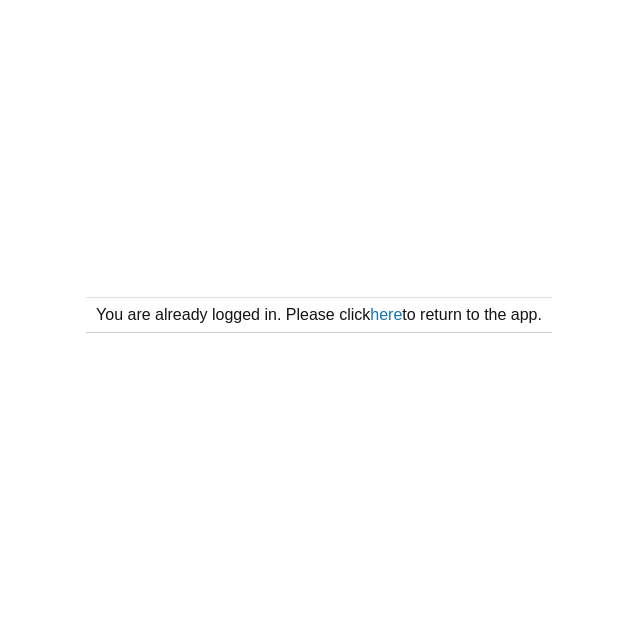 scroll, scrollTop: 0, scrollLeft: 0, axis: both 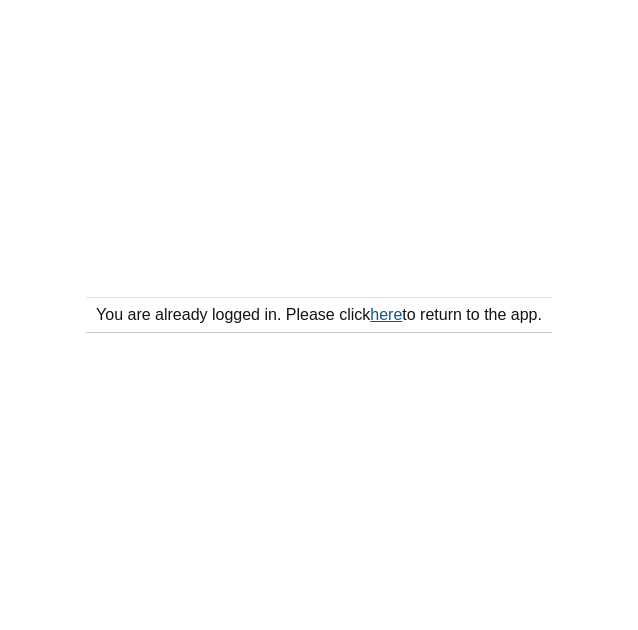 click on "here" at bounding box center [386, 314] 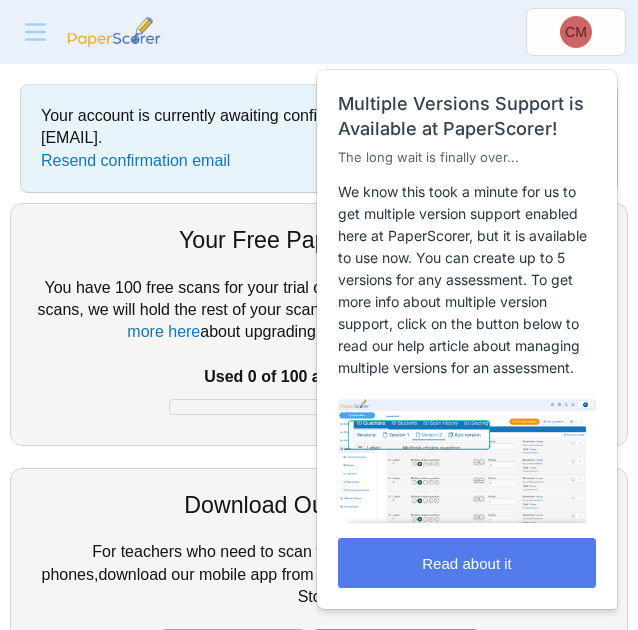 scroll, scrollTop: 0, scrollLeft: 0, axis: both 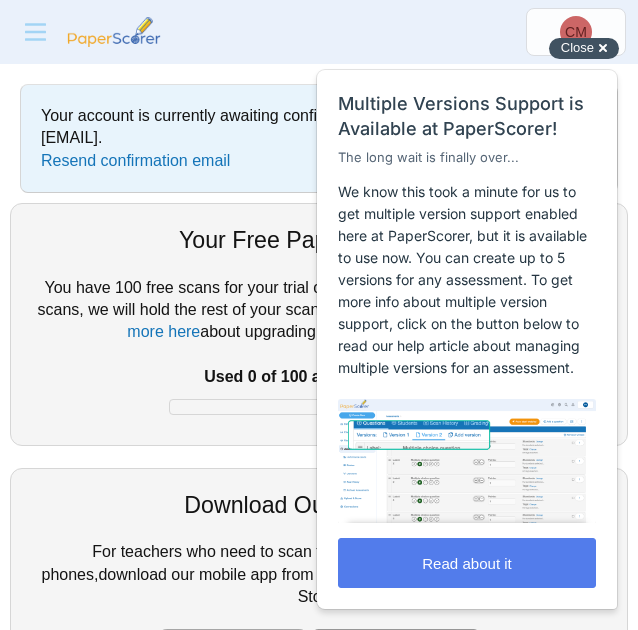 click on "Close" at bounding box center [577, 47] 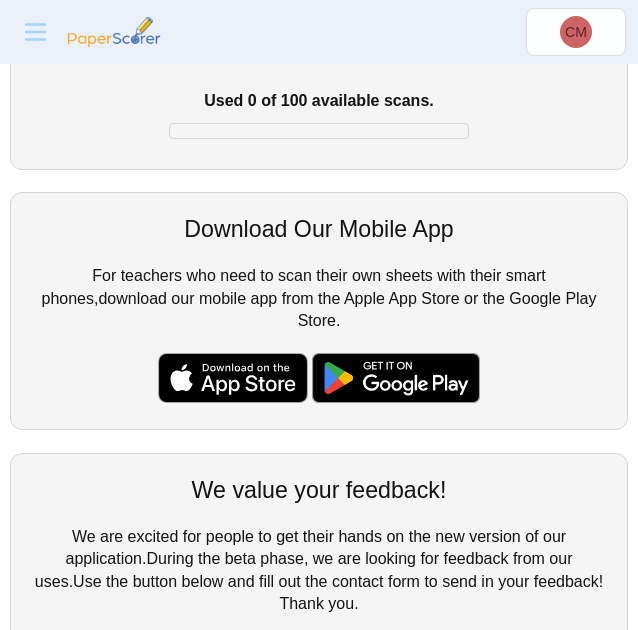 scroll, scrollTop: 0, scrollLeft: 0, axis: both 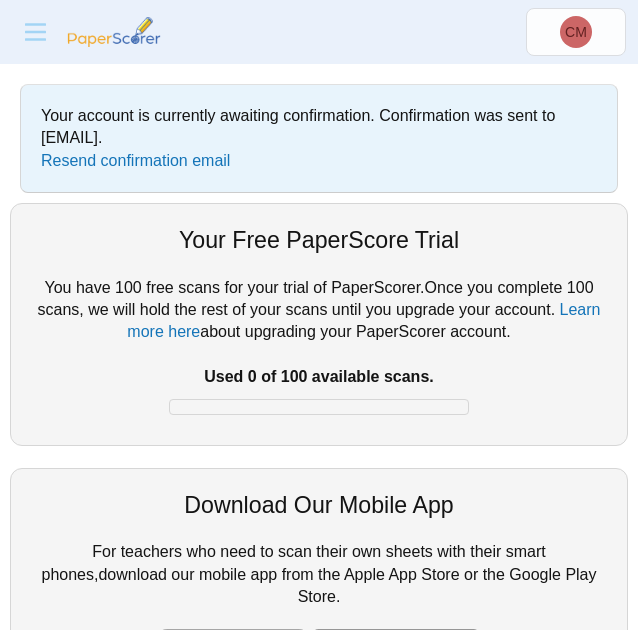 click at bounding box center [114, 32] 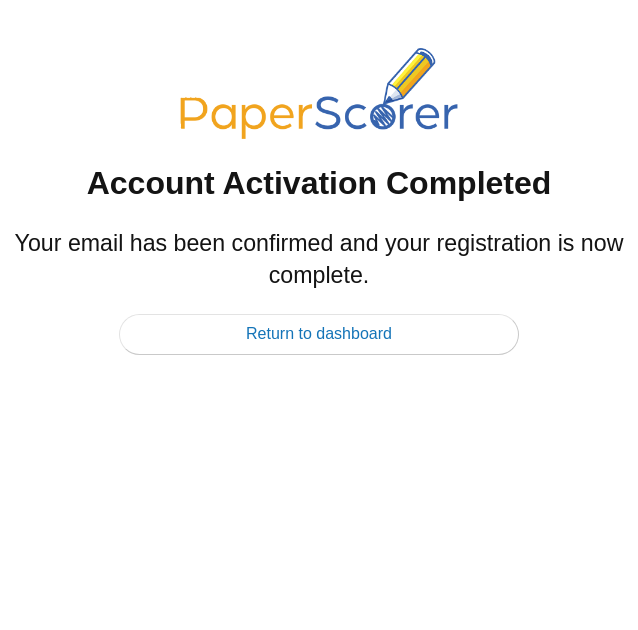scroll, scrollTop: 0, scrollLeft: 0, axis: both 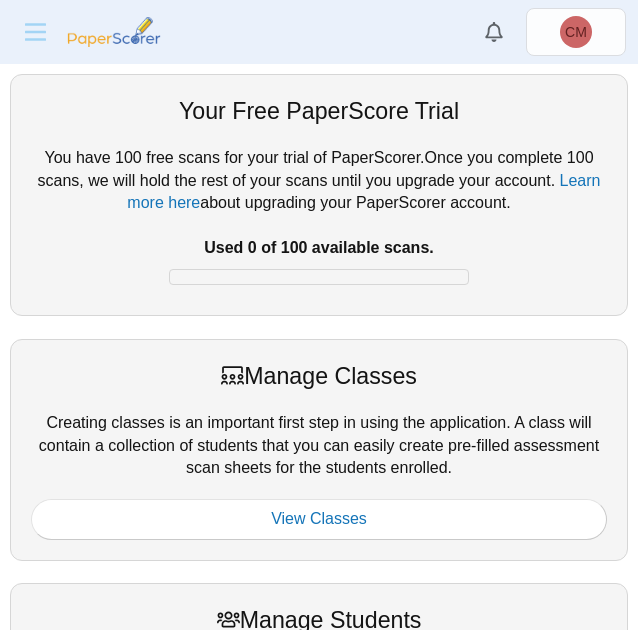 click at bounding box center [114, 32] 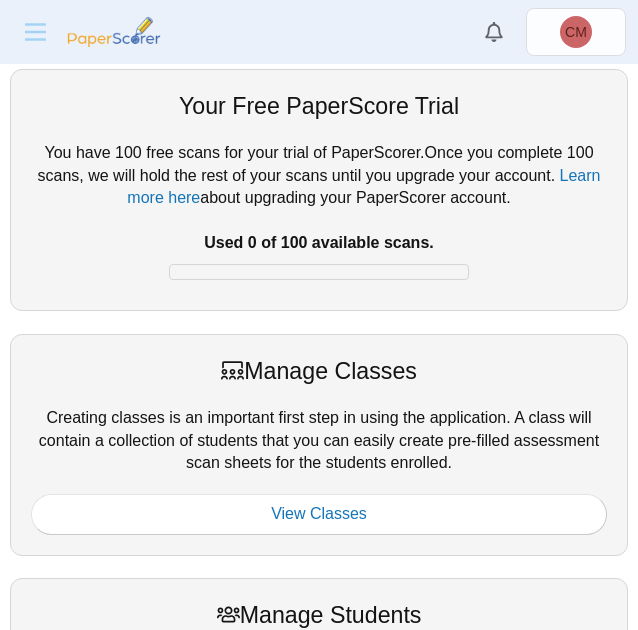 scroll, scrollTop: 0, scrollLeft: 0, axis: both 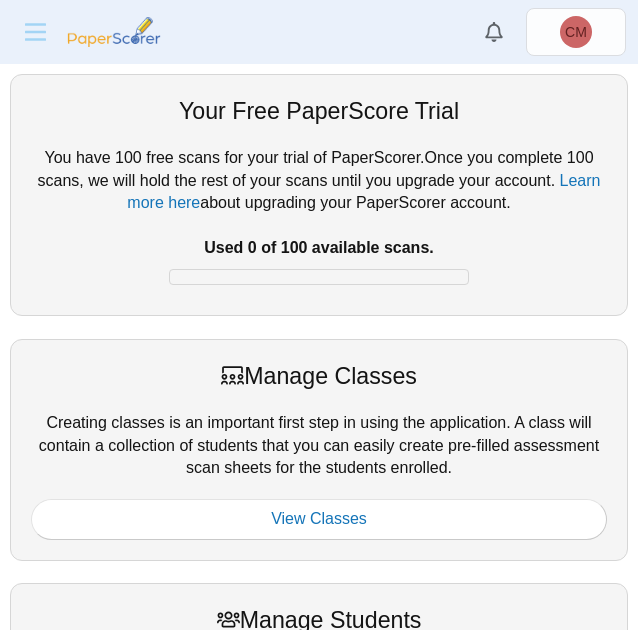 click at bounding box center [35, 32] 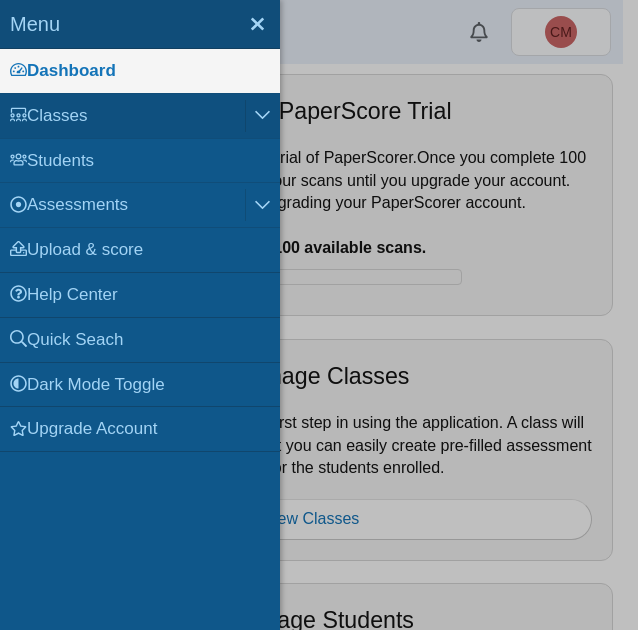 click on "Classes" at bounding box center (122, 116) 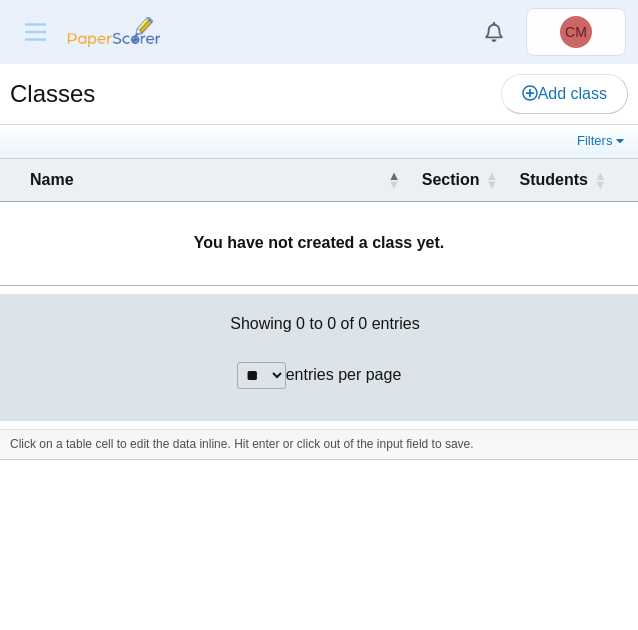scroll, scrollTop: 0, scrollLeft: 0, axis: both 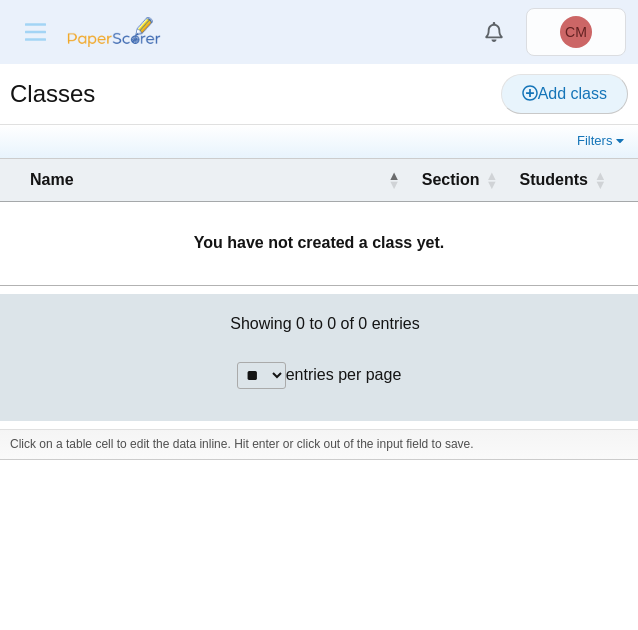 click on "Add class" at bounding box center (564, 93) 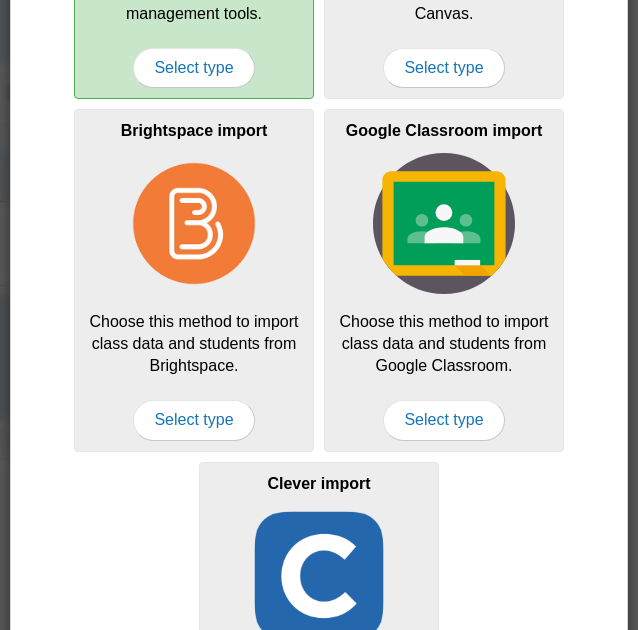 scroll, scrollTop: 333, scrollLeft: 0, axis: vertical 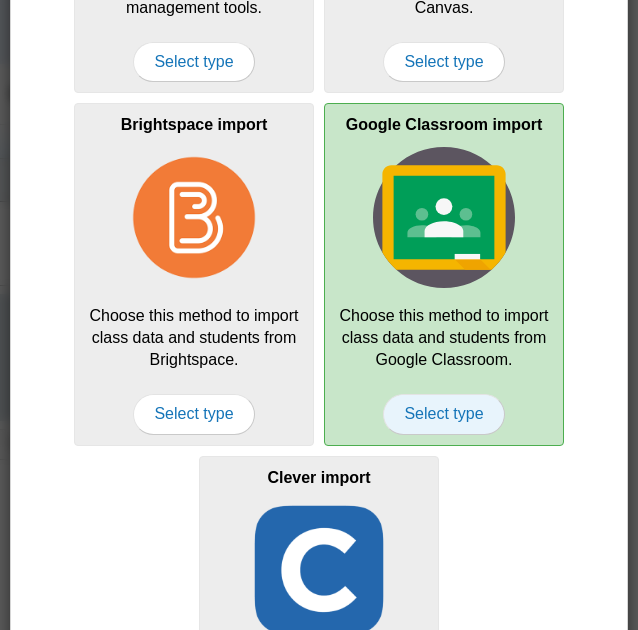 click on "Select type" at bounding box center [443, 414] 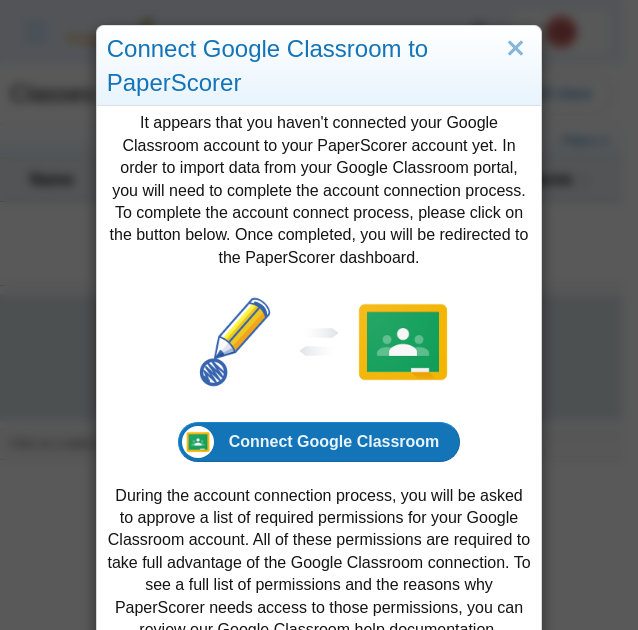 scroll, scrollTop: 49, scrollLeft: 0, axis: vertical 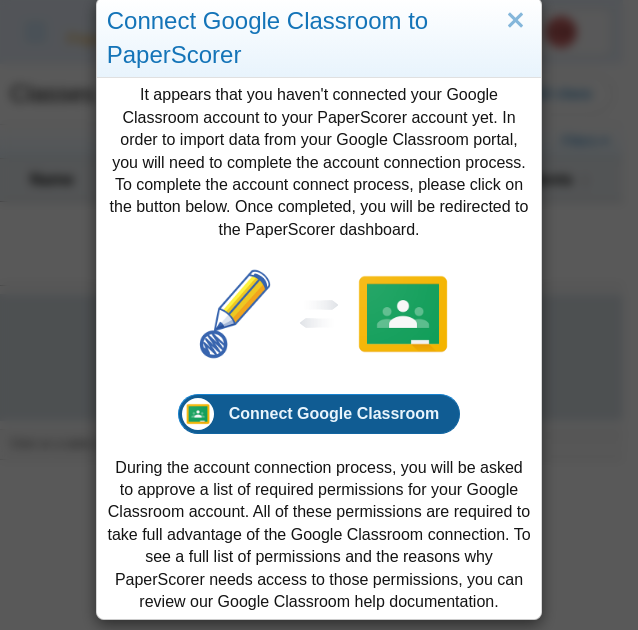 click on "Connect Google Classroom" at bounding box center (334, 413) 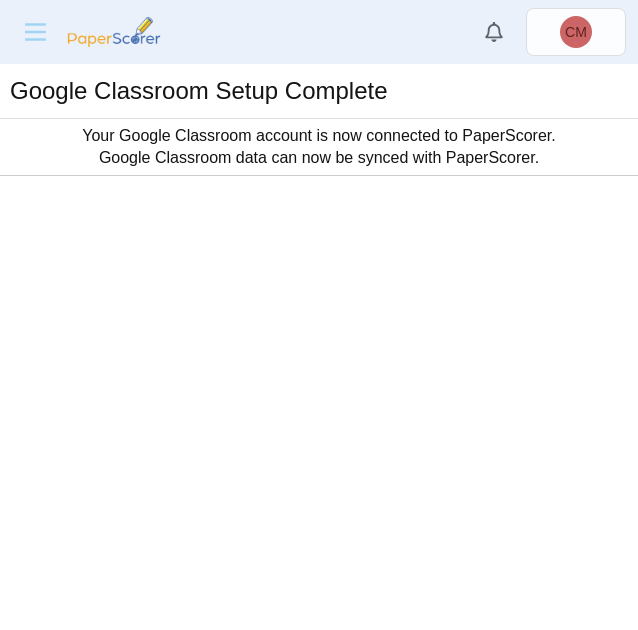 scroll, scrollTop: 0, scrollLeft: 0, axis: both 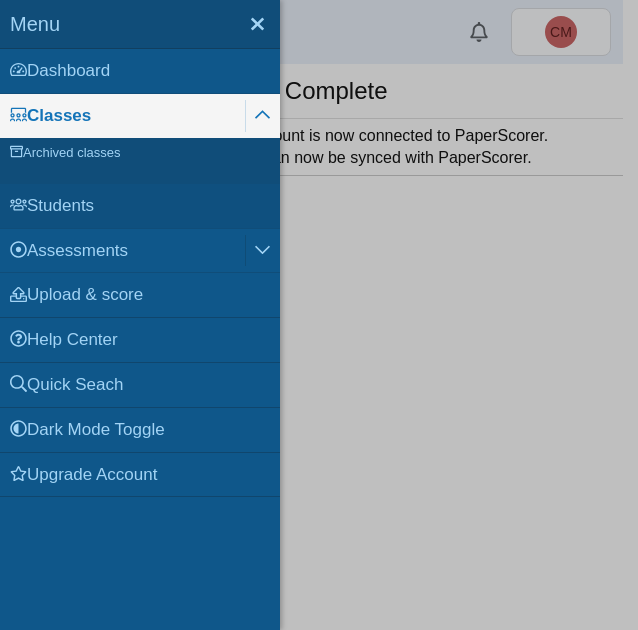 click on "Students" at bounding box center (140, 206) 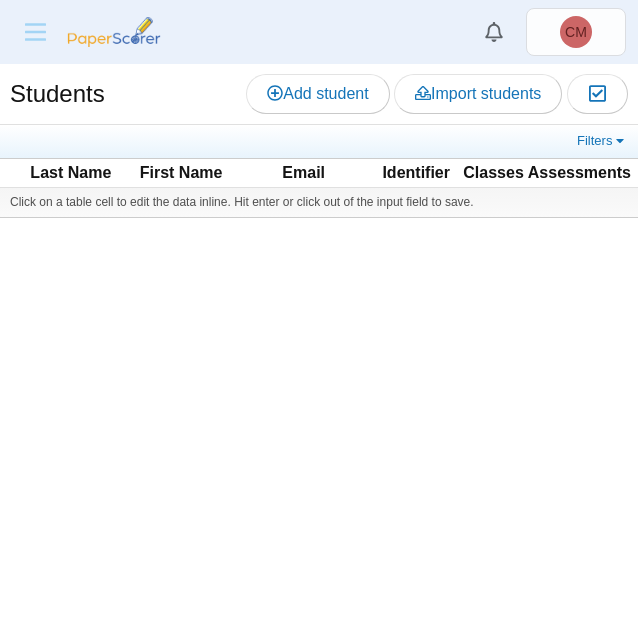 scroll, scrollTop: 0, scrollLeft: 0, axis: both 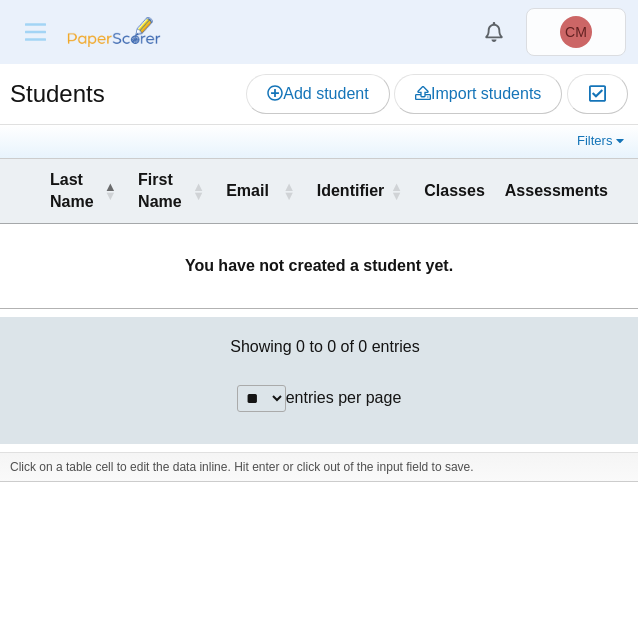 click at bounding box center (35, 32) 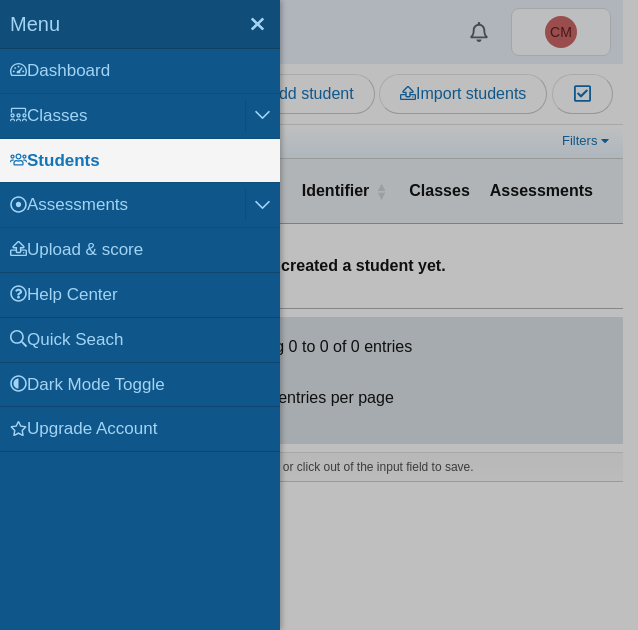 click on "Students" at bounding box center (140, 161) 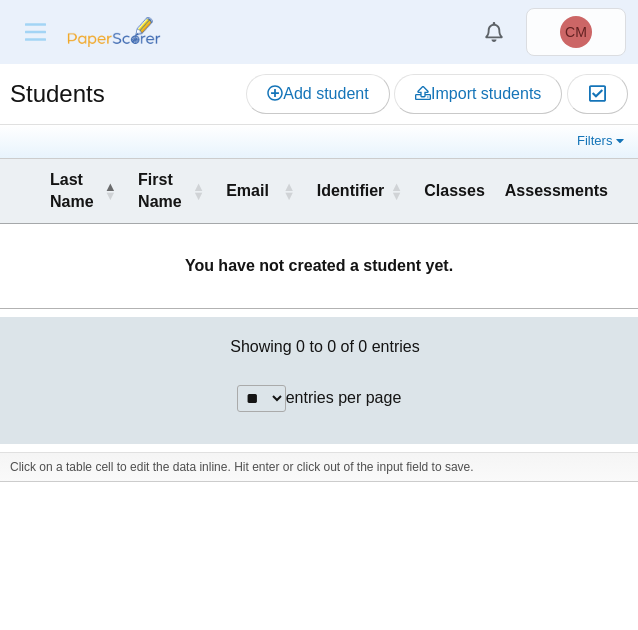 scroll, scrollTop: 0, scrollLeft: 0, axis: both 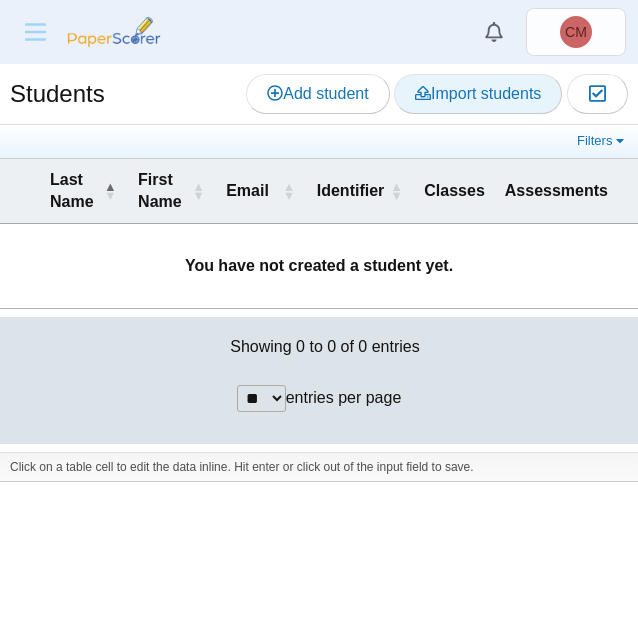 click on "Import students" at bounding box center (478, 93) 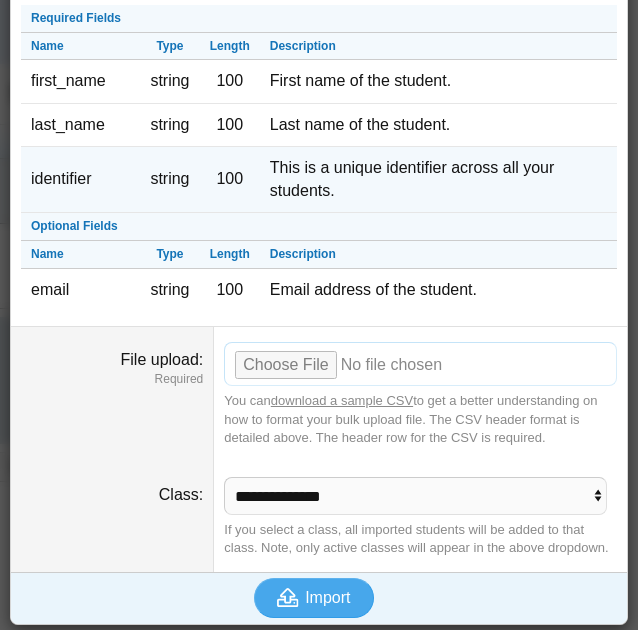 scroll, scrollTop: 0, scrollLeft: 0, axis: both 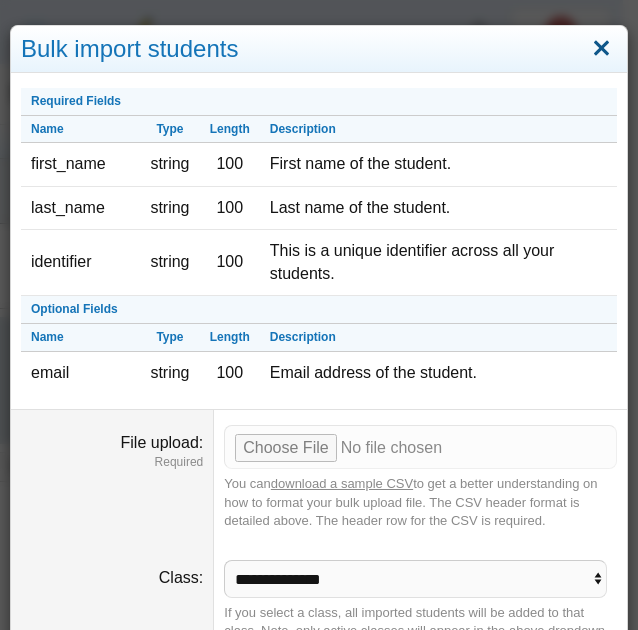 click at bounding box center (601, 49) 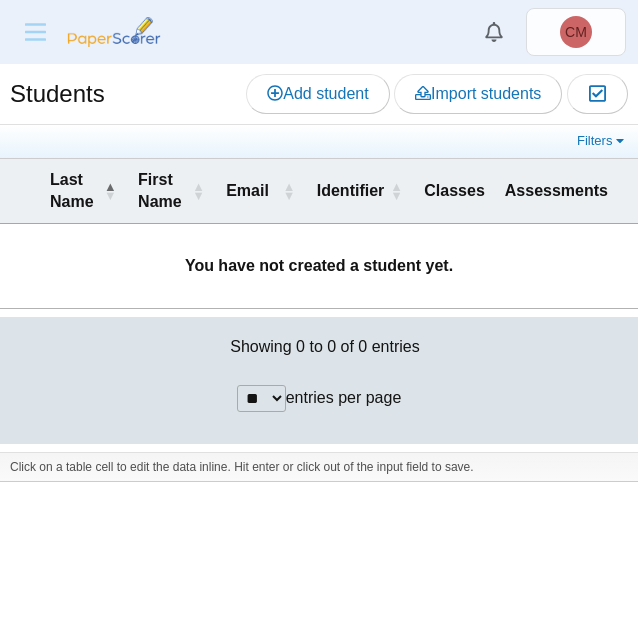 click at bounding box center (35, 32) 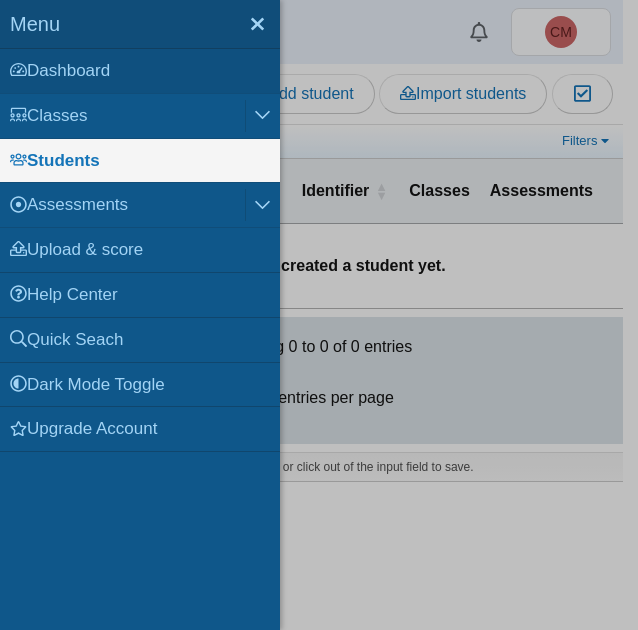 click on "Dashboard" at bounding box center (140, 71) 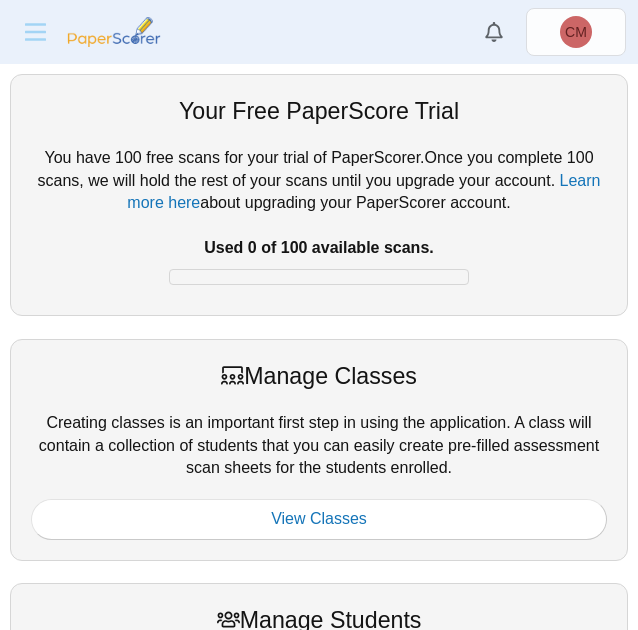 scroll, scrollTop: 0, scrollLeft: 0, axis: both 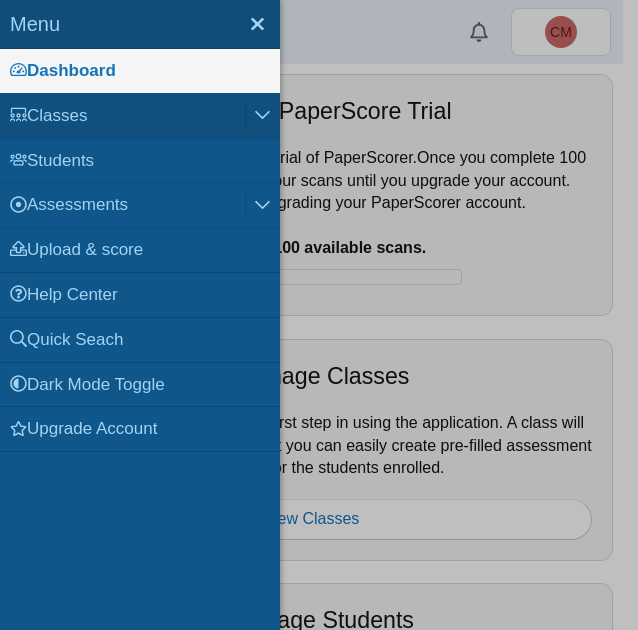 click on "Classes" at bounding box center (122, 116) 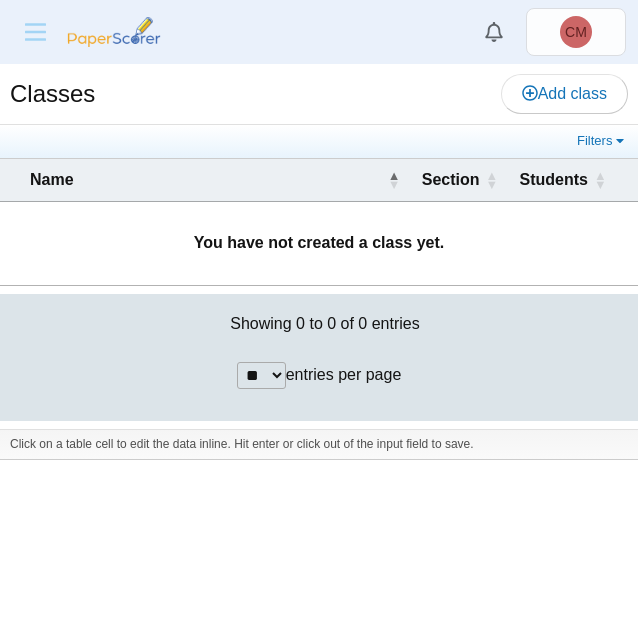 scroll, scrollTop: 0, scrollLeft: 0, axis: both 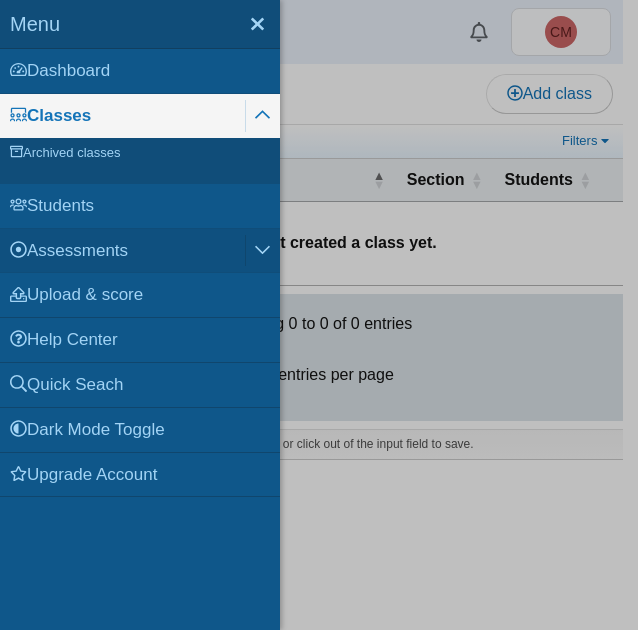 click on "Assessments" at bounding box center [122, 251] 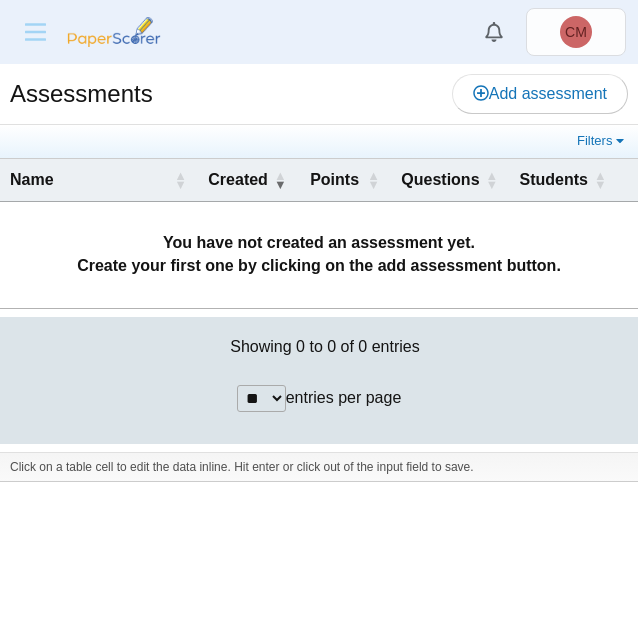 scroll, scrollTop: 0, scrollLeft: 0, axis: both 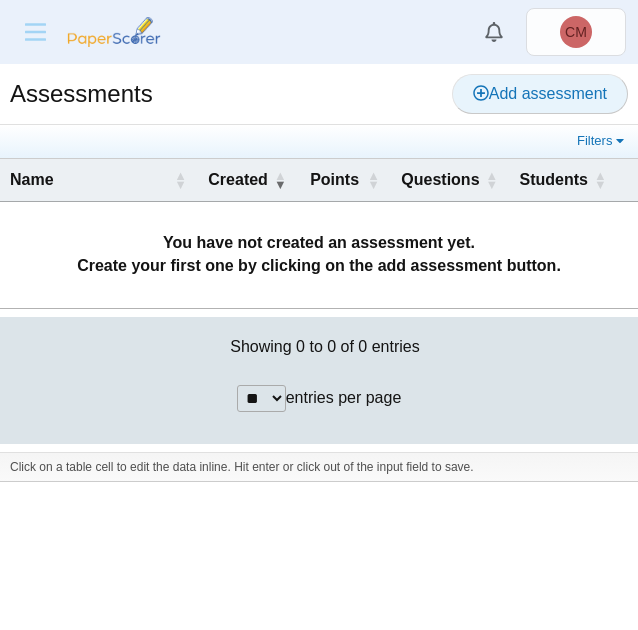 click on "Add assessment" at bounding box center [540, 93] 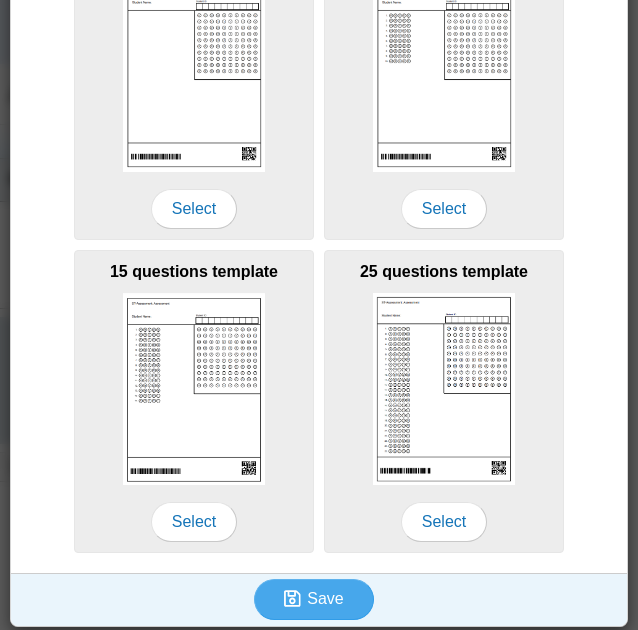 scroll, scrollTop: 0, scrollLeft: 0, axis: both 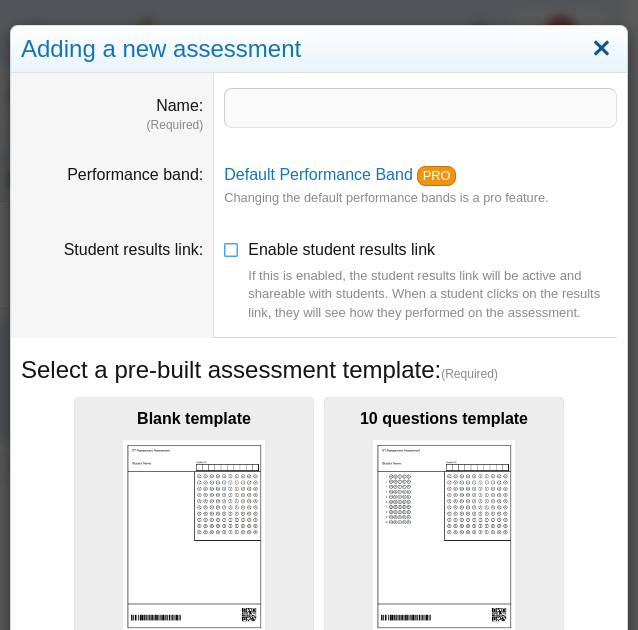 click at bounding box center (601, 49) 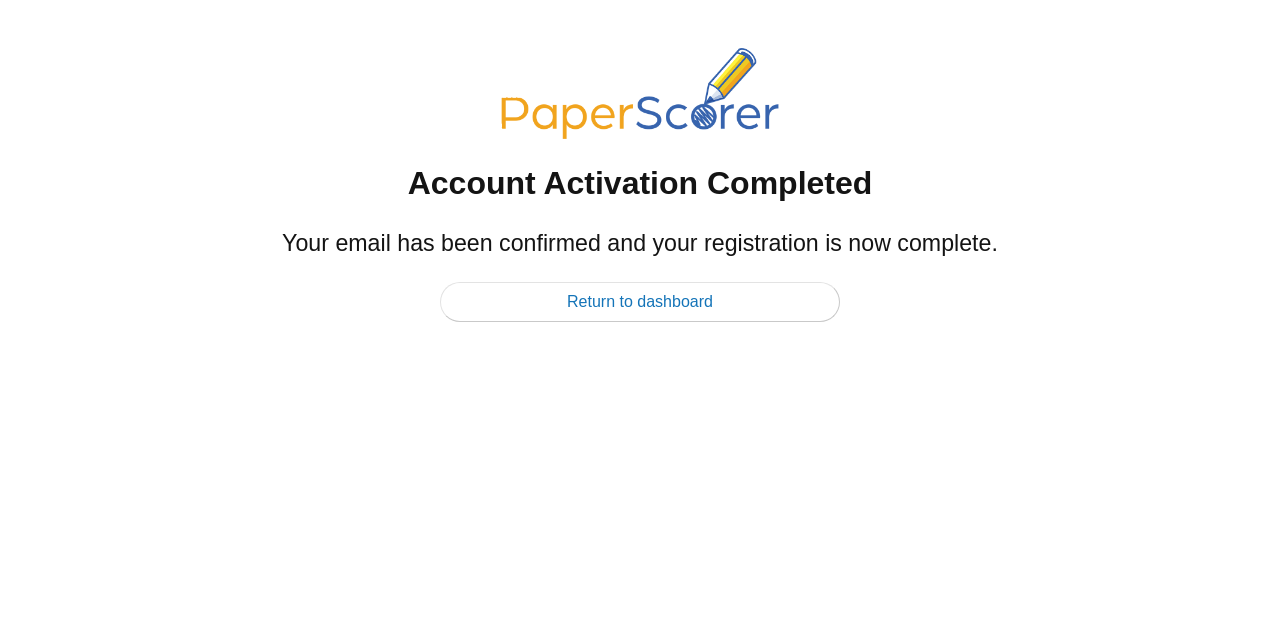 scroll, scrollTop: 0, scrollLeft: 0, axis: both 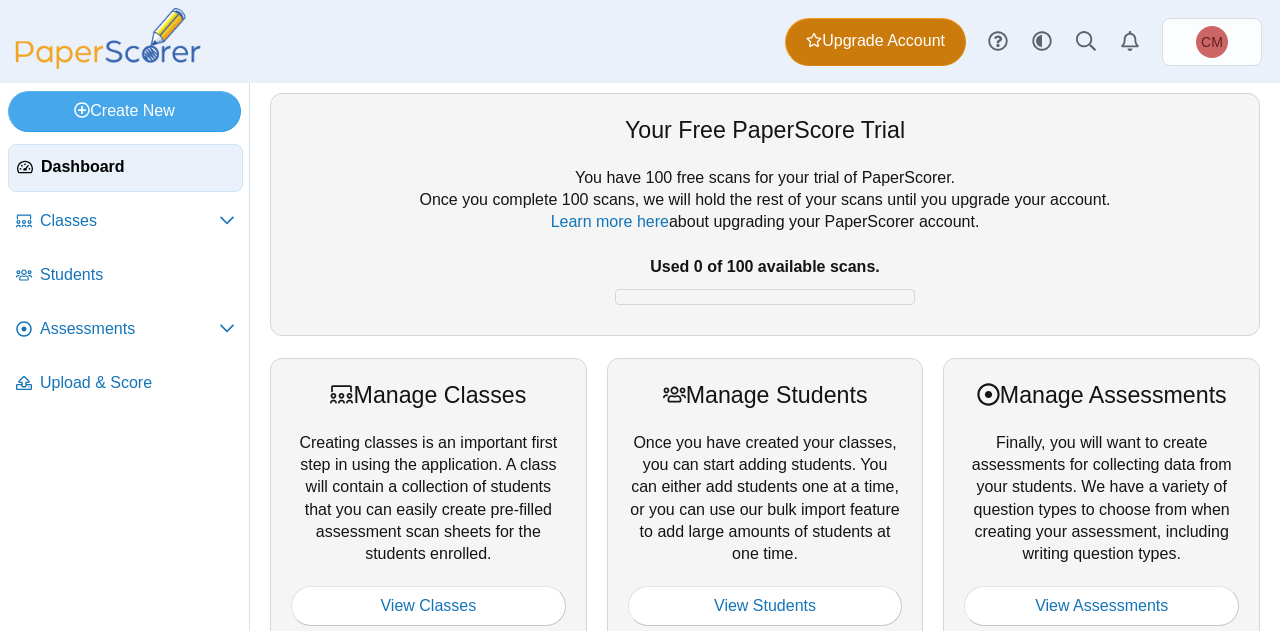 click on "Upgrade Account" at bounding box center (875, 42) 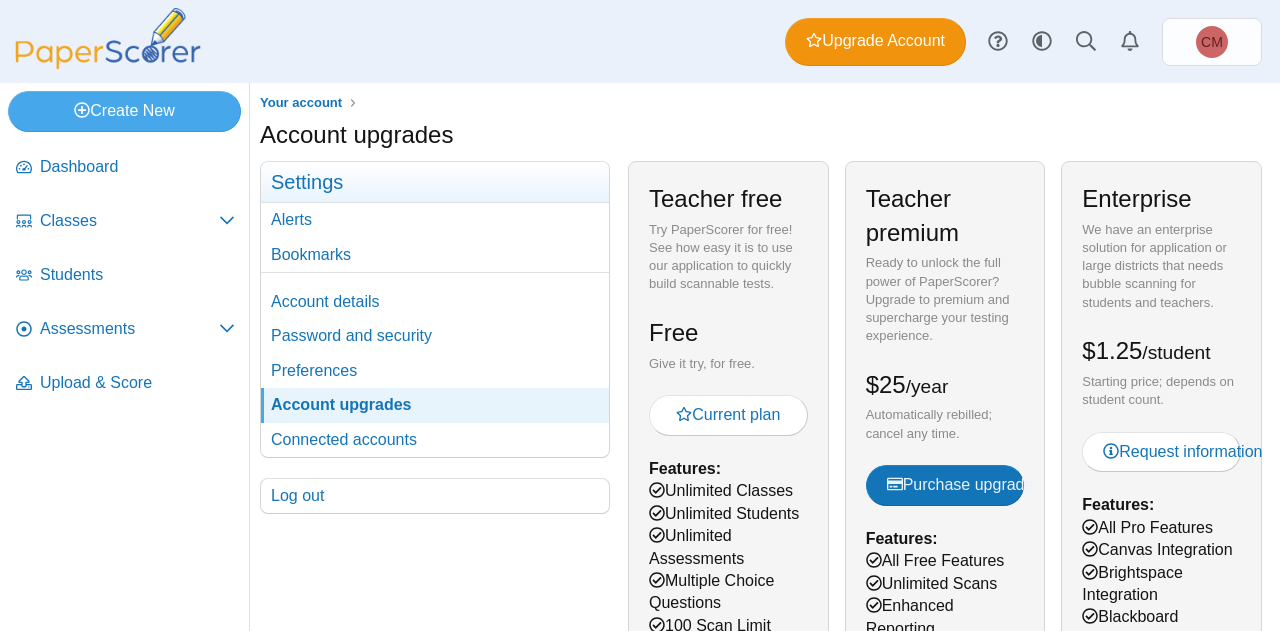 scroll, scrollTop: 0, scrollLeft: 0, axis: both 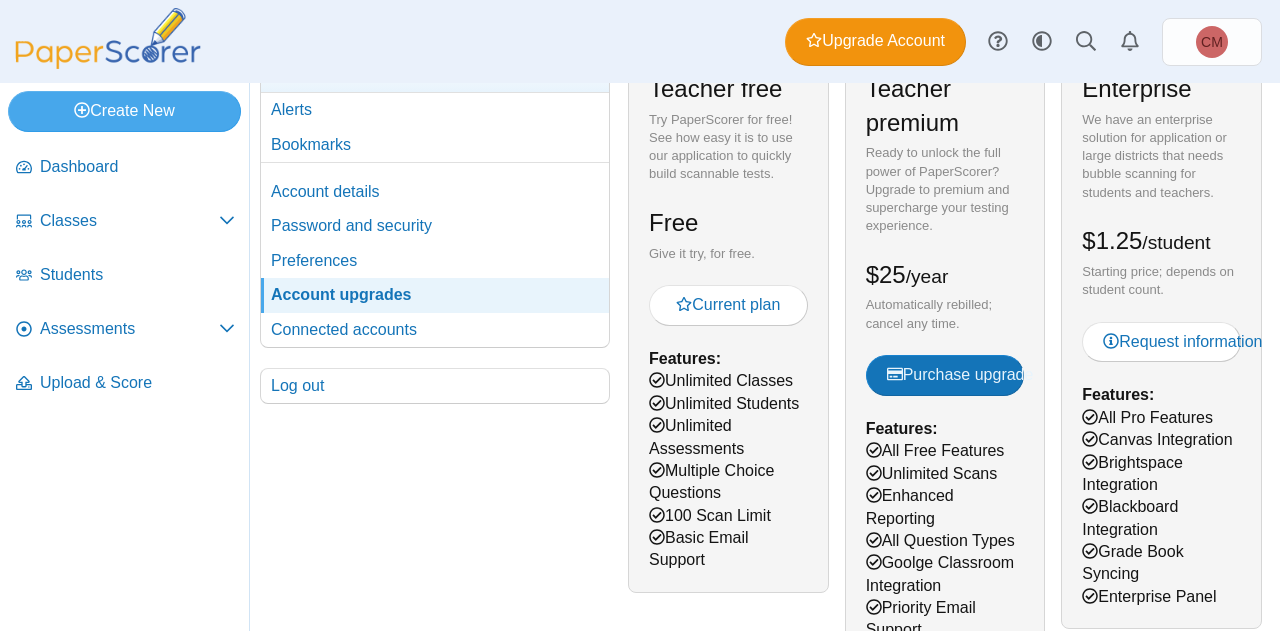 click on "Your account
Settings
Alerts
Bookmarks
Account details
Password and security" at bounding box center (435, 668) 